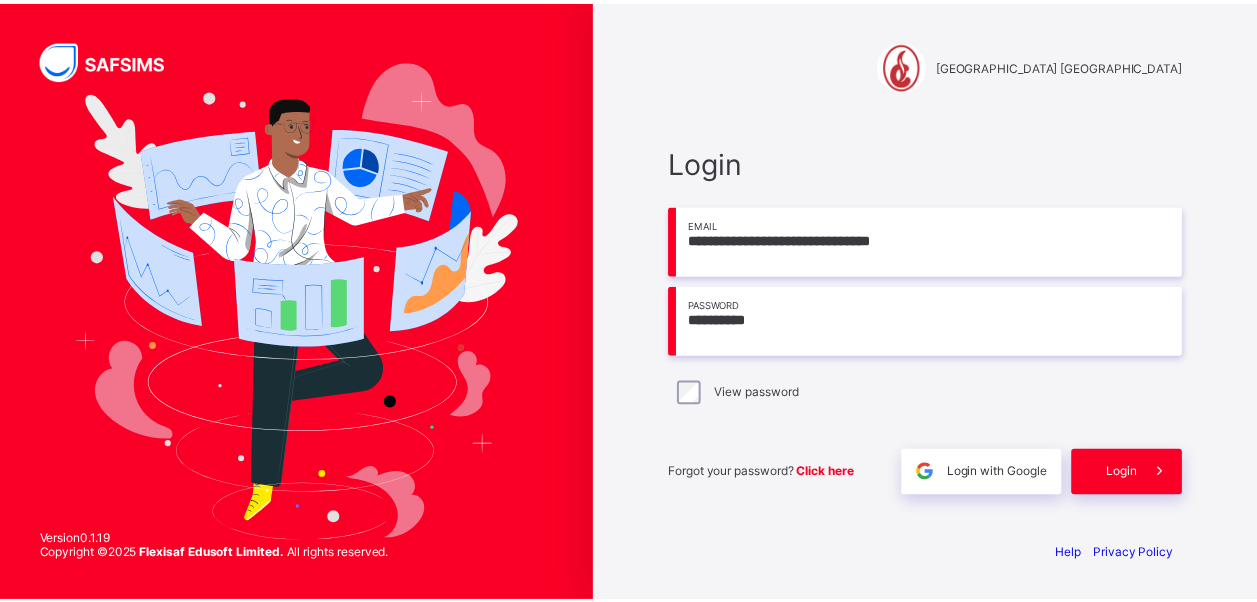 scroll, scrollTop: 0, scrollLeft: 0, axis: both 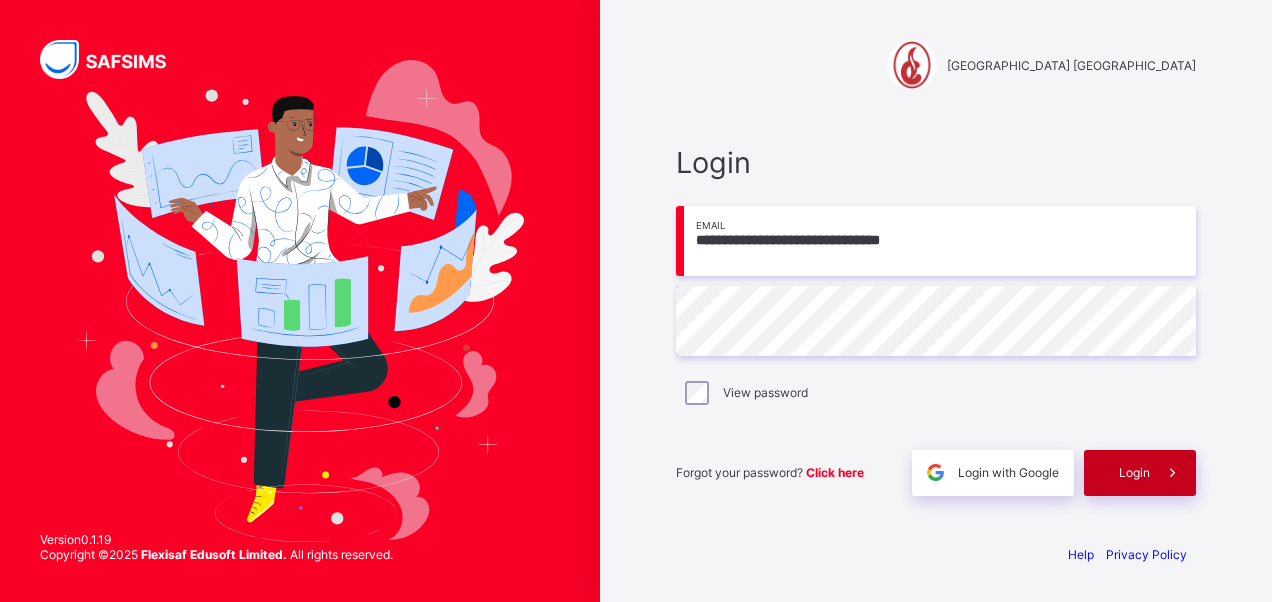 click on "Login" at bounding box center (1134, 472) 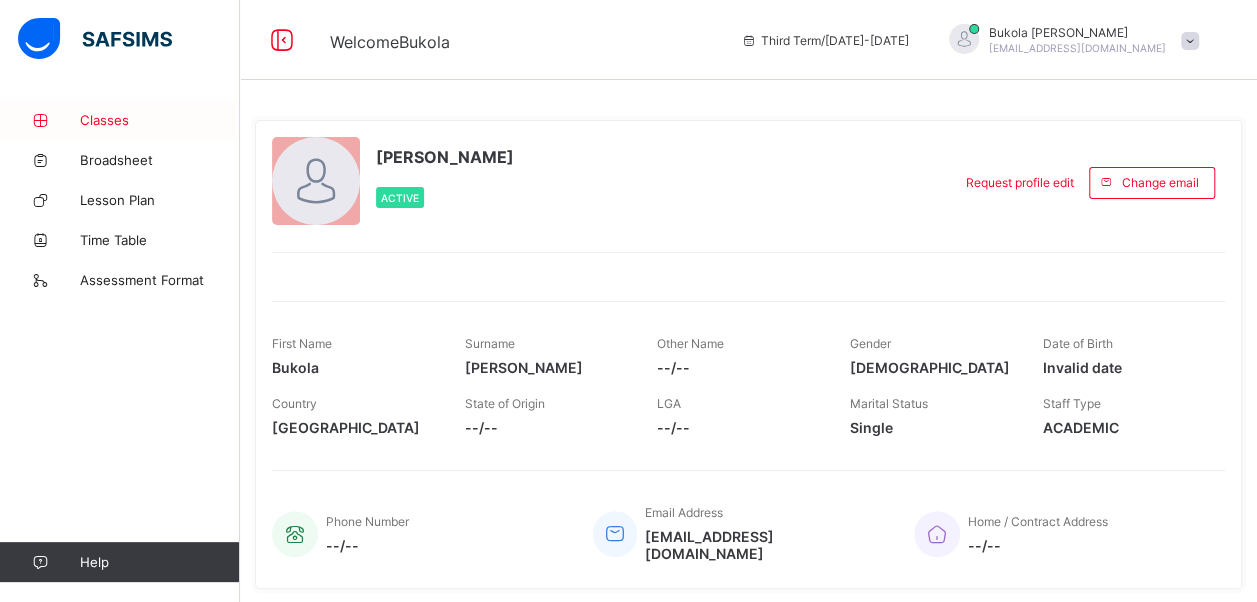 click on "Classes" at bounding box center (160, 120) 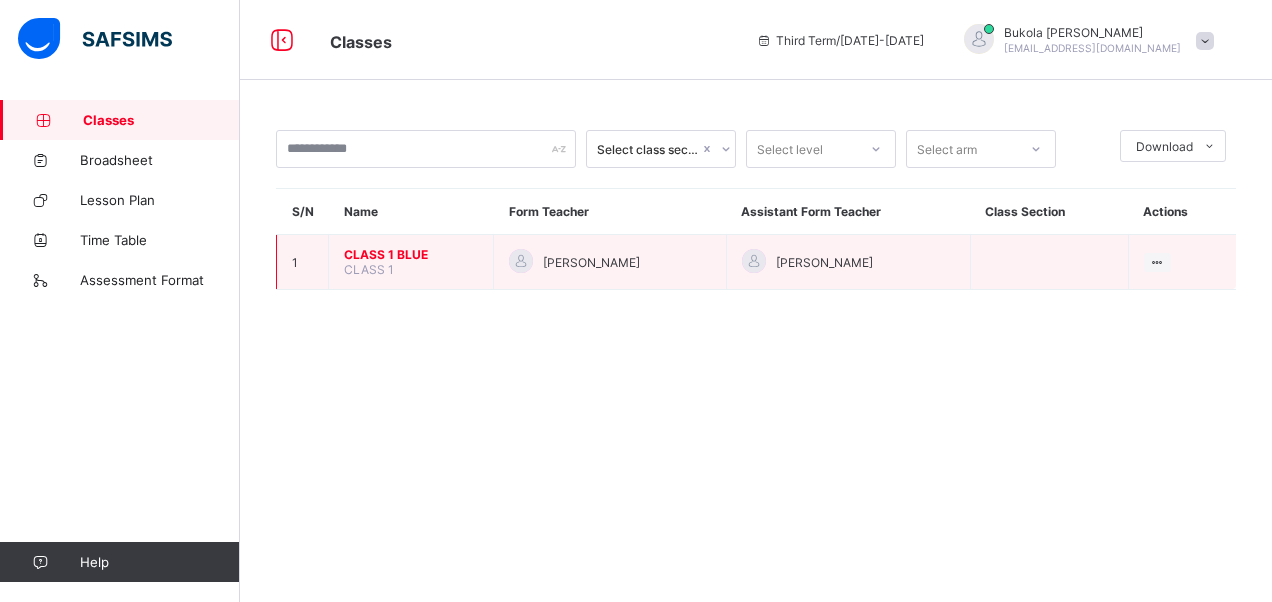 click on "CLASS 1   BLUE" at bounding box center [411, 254] 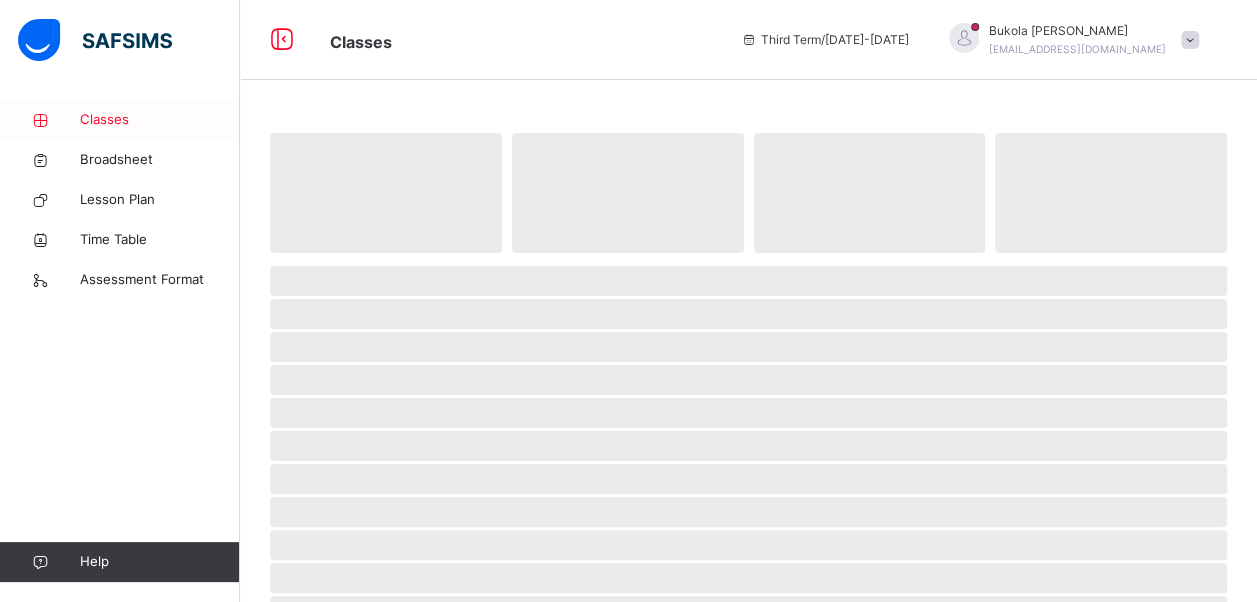 click on "Classes" at bounding box center [160, 120] 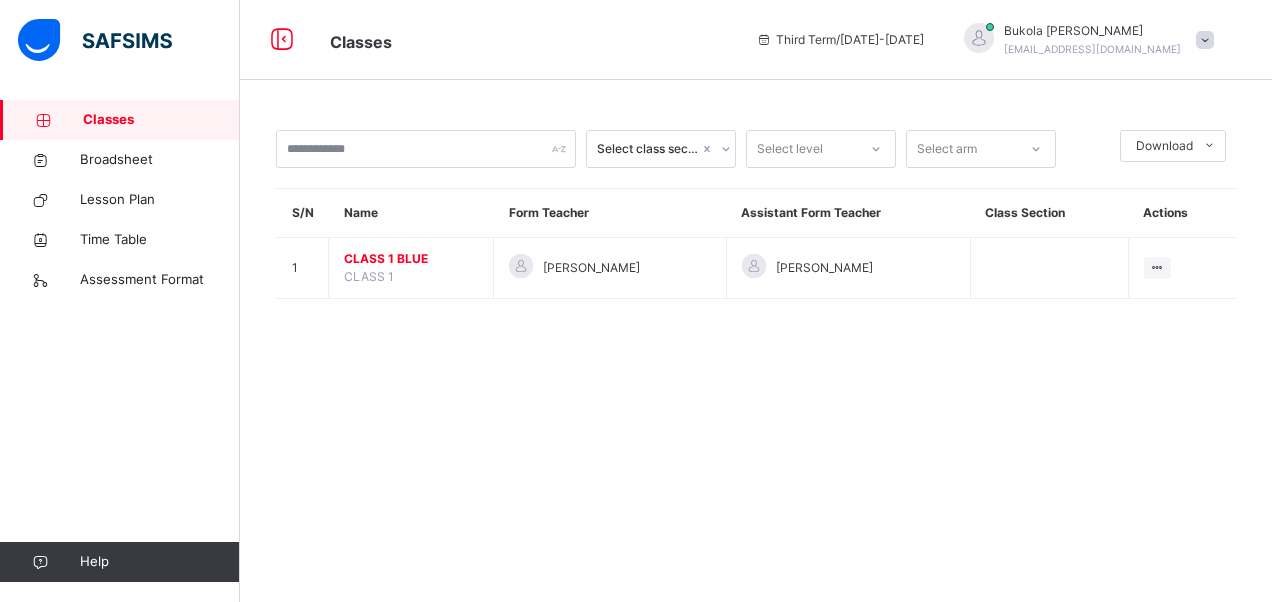 click on "Select class section Select level Select arm Download Pdf Report Excel Report S/N Name Form Teacher Assistant Form Teacher Class Section Actions 1 CLASS 1   BLUE   CLASS 1 [PERSON_NAME]  [PERSON_NAME][GEOGRAPHIC_DATA]  View Class × Form Teacher Select Form Teacher [PERSON_NAME]  Select Assistant Form Teacher [PERSON_NAME][GEOGRAPHIC_DATA]  Cancel Save [GEOGRAPHIC_DATA] [GEOGRAPHIC_DATA]	 [PERSON_NAME][GEOGRAPHIC_DATA], [GEOGRAPHIC_DATA] , Phone:   List of Classes [DATE] 11:01:03 am Total no. of classes:  25 Term:  Third Term Session:  [DATE]-[DATE] S/N Class name Class Arms Form Teacher Supervisor Subject Teachers 1 PS TULIP PLAYSCHOOL TULIP Oyedimeji Adeyemi  [PERSON_NAME] No class teachers 2 PLAYSCHOOL PLAYSCHOOL DAFFODIL Ogechi Ogbaragu  [PERSON_NAME] No class teachers 3 PLAYSCHOOL PLAYSCHOOL LAVENDER [PERSON_NAME]  [PERSON_NAME] No class teachers 4  NURSERY 1  NURSERY 1 BLUE [PERSON_NAME]  [PERSON_NAME] No class teachers 5  NURSERY 1  NURSERY 1 RED [PERSON_NAME] Opeoluwa [PERSON_NAME] 6 BLUE 7" at bounding box center (756, 301) 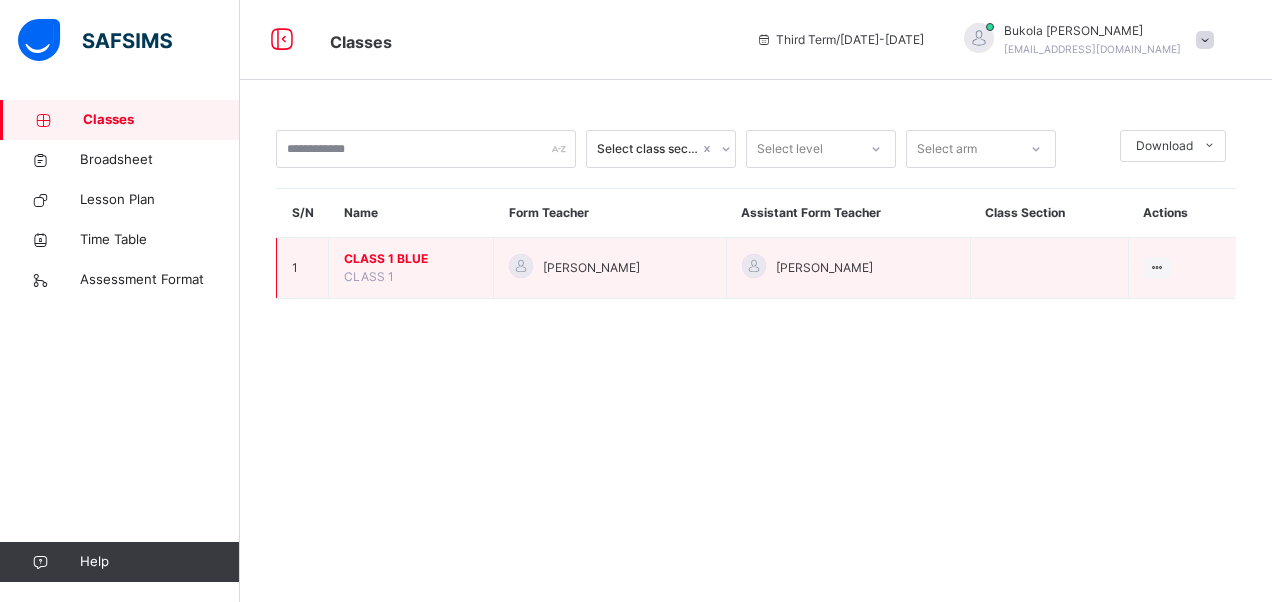 click on "CLASS 1   BLUE" at bounding box center [411, 259] 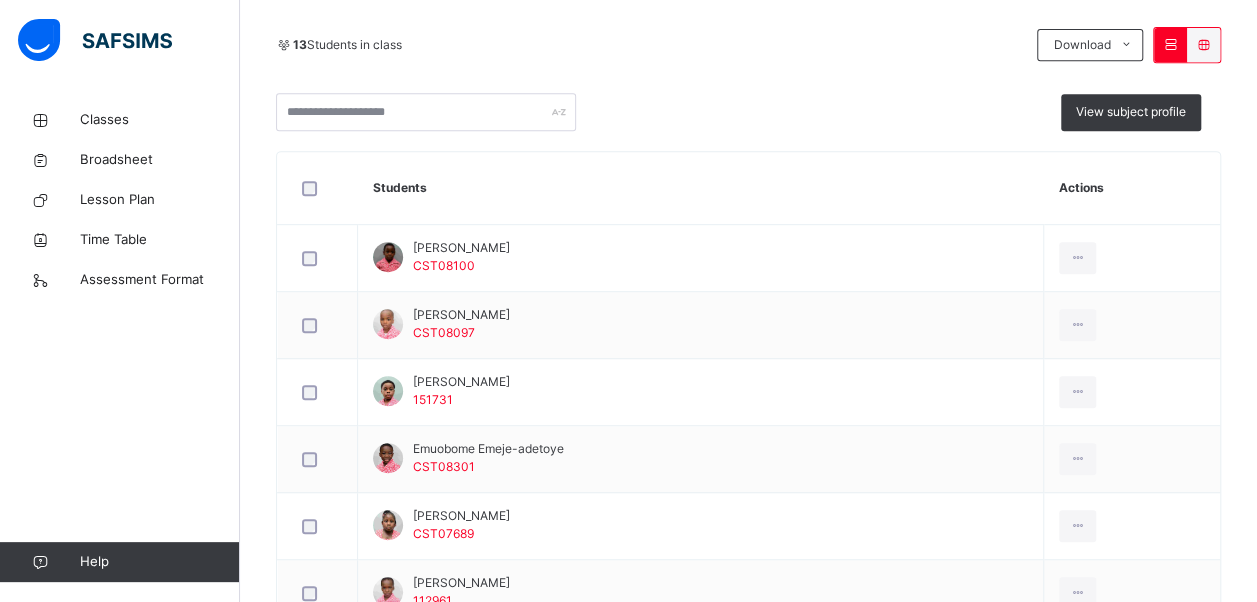 scroll, scrollTop: 0, scrollLeft: 0, axis: both 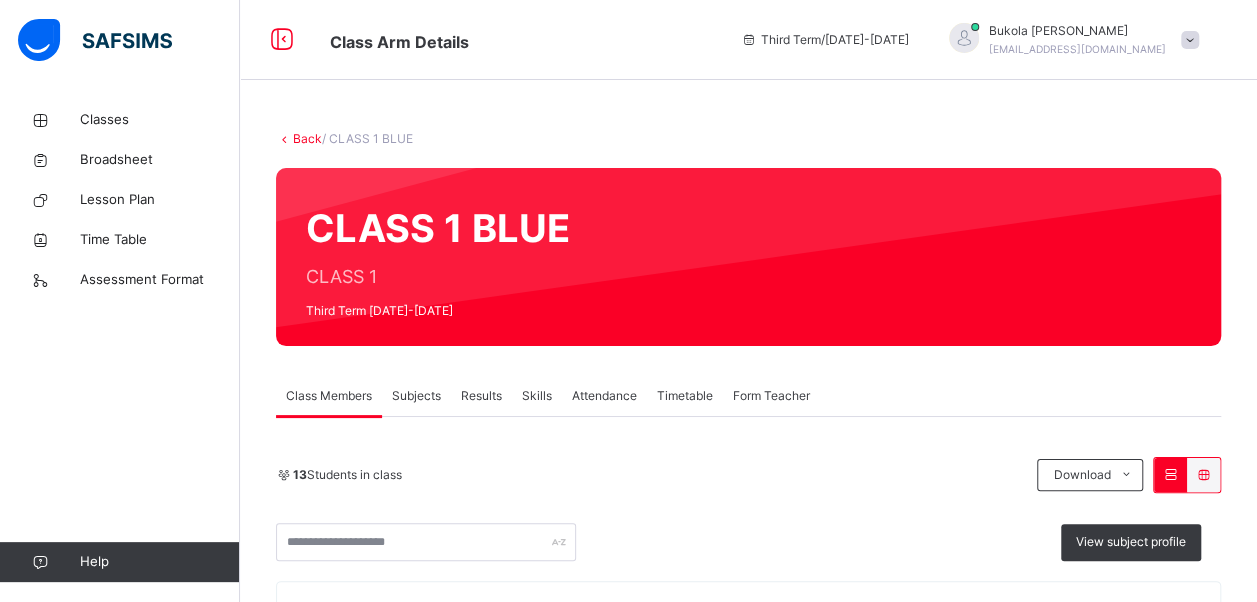click on "Subjects" at bounding box center (416, 396) 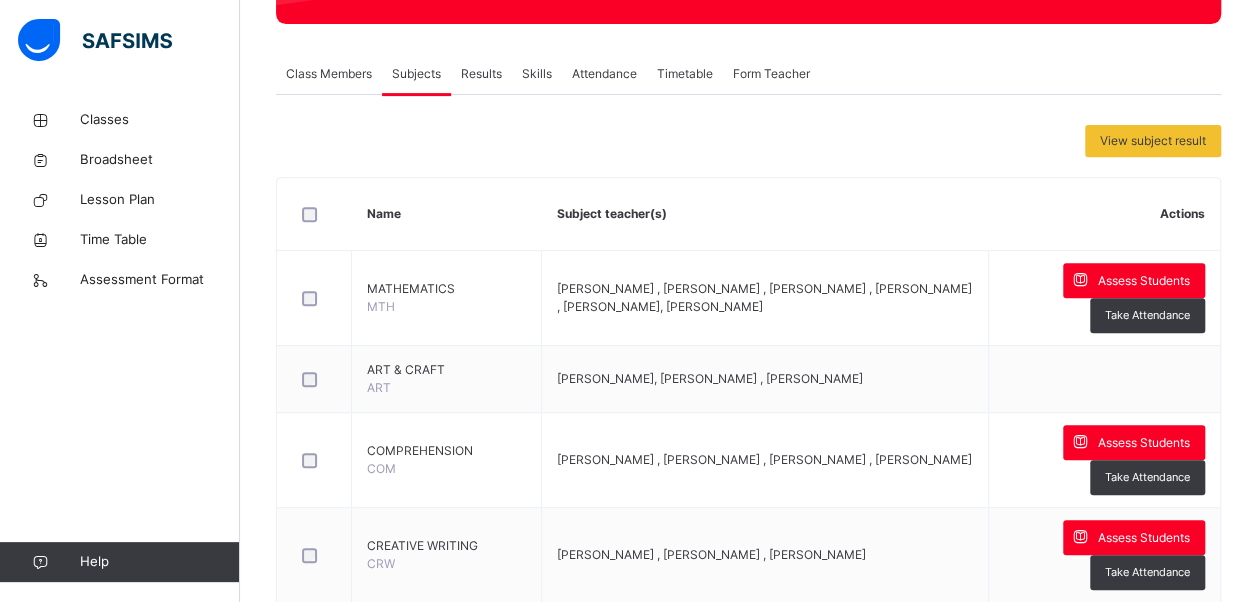 scroll, scrollTop: 313, scrollLeft: 0, axis: vertical 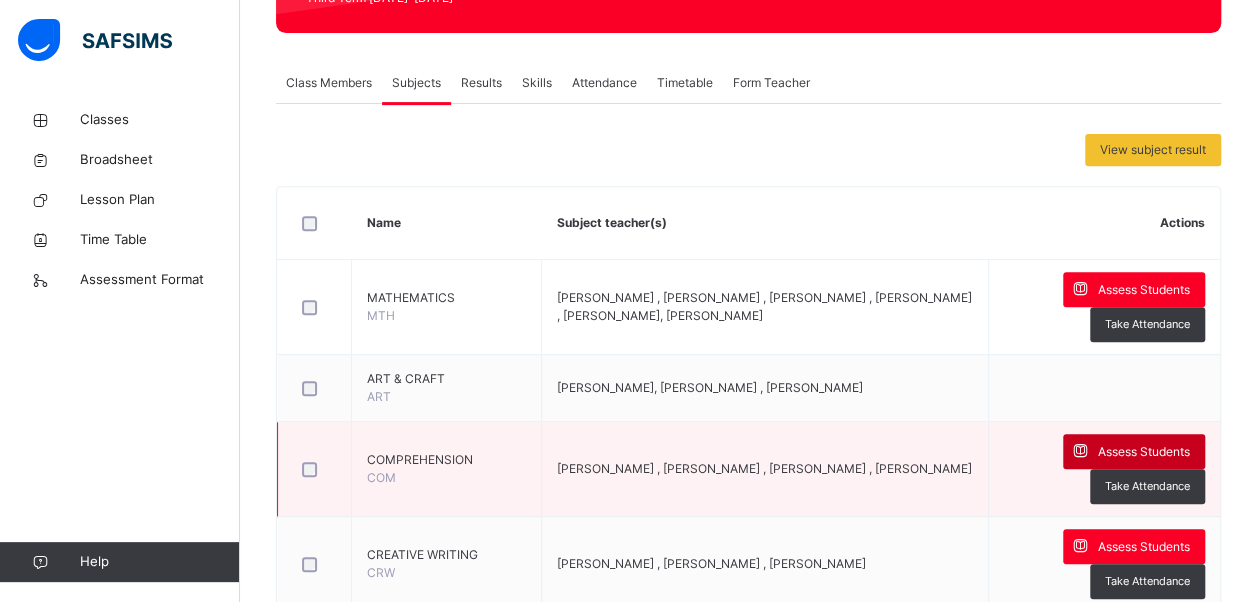 click on "Assess Students" at bounding box center (1144, 452) 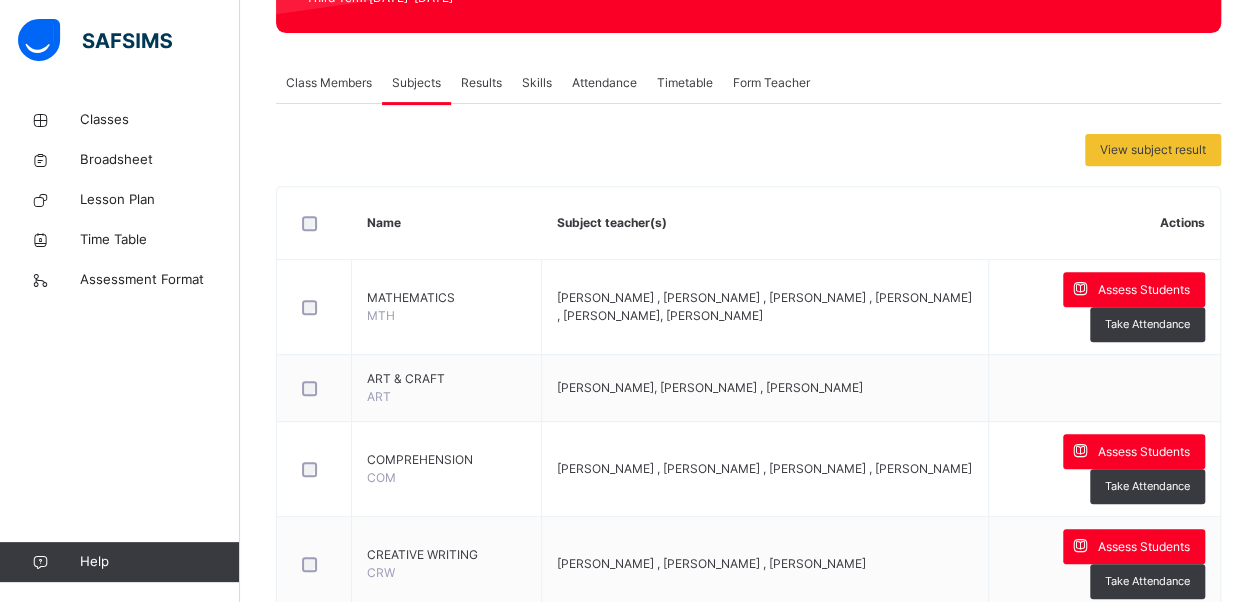 type on "**" 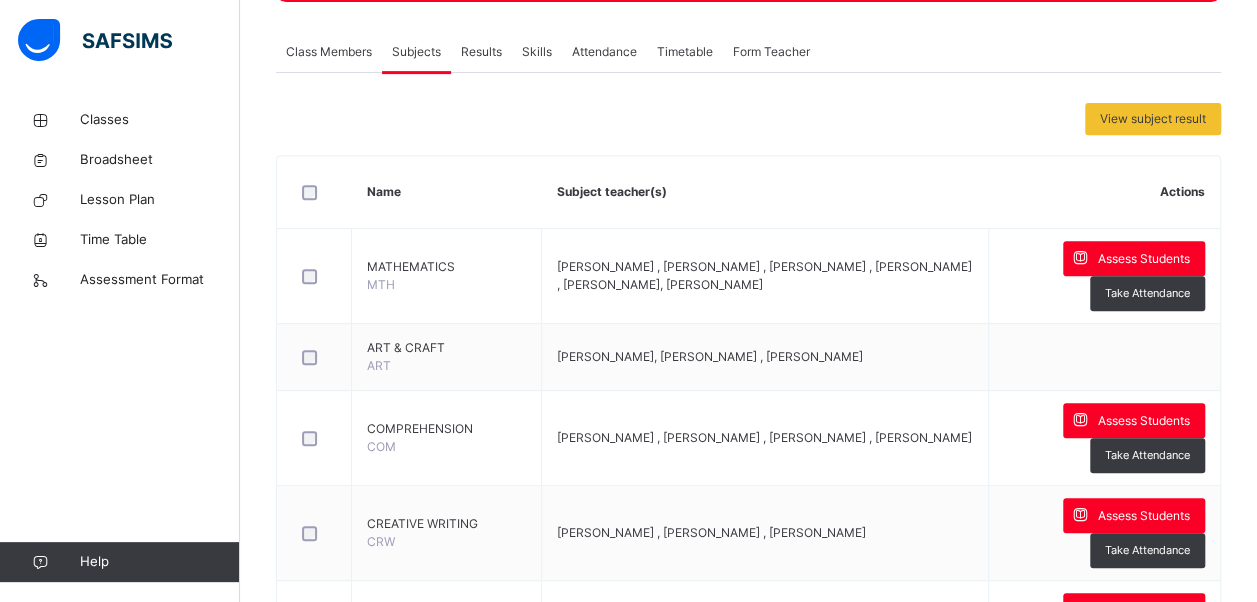 scroll, scrollTop: 341, scrollLeft: 0, axis: vertical 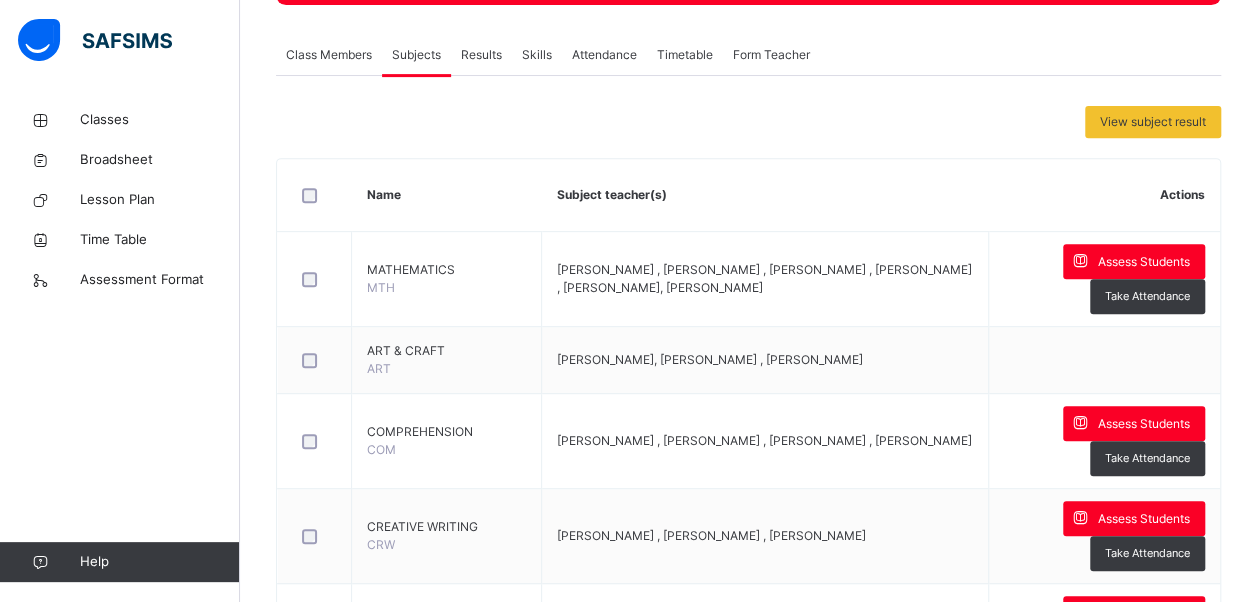 click at bounding box center (1332, 2396) 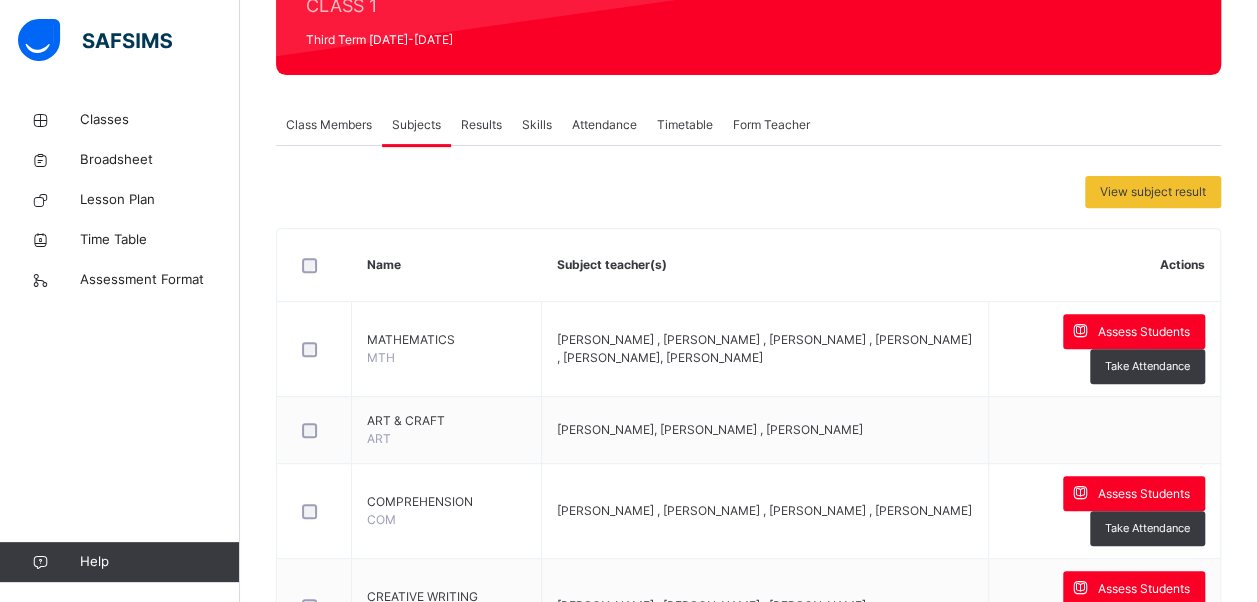 scroll, scrollTop: 257, scrollLeft: 0, axis: vertical 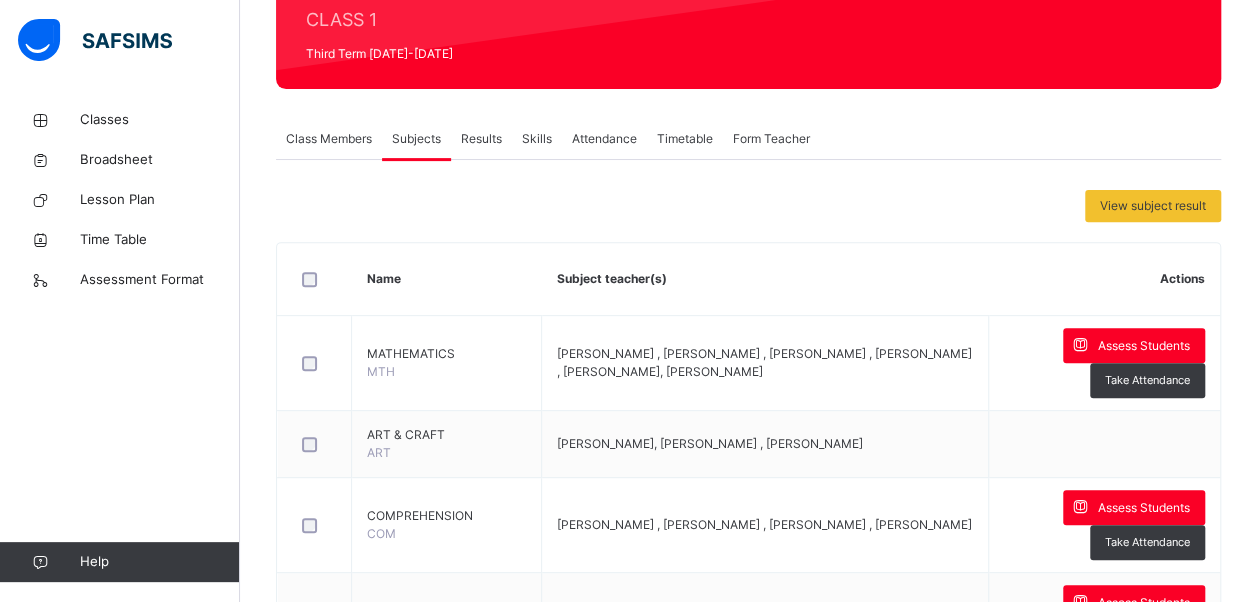click at bounding box center (606, 2521) 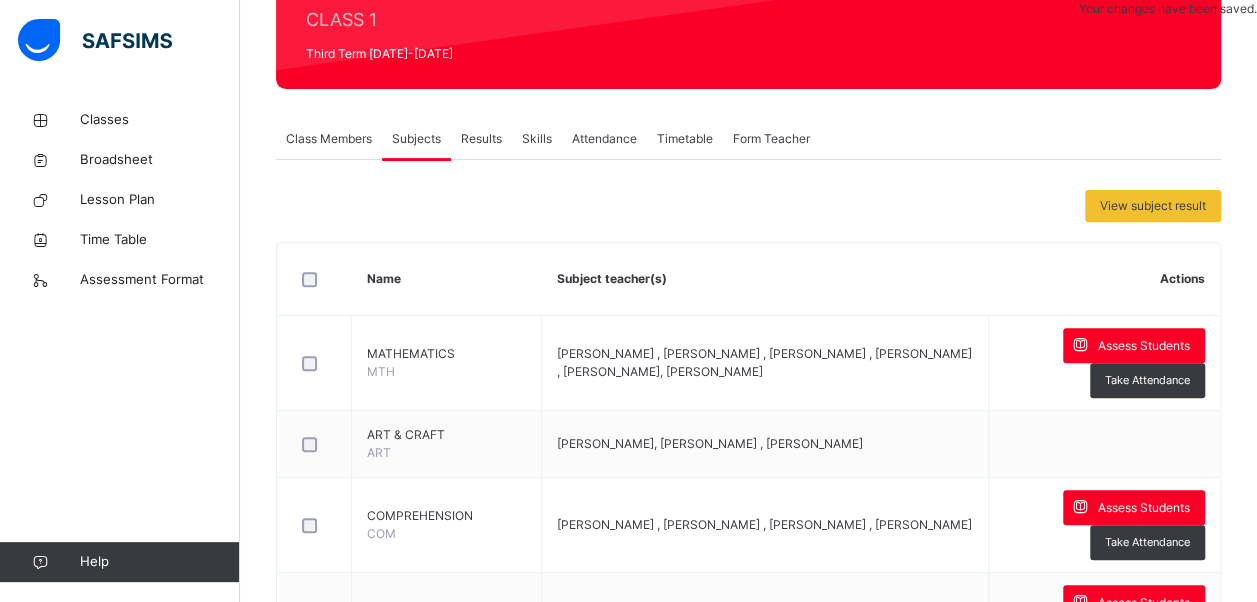 click on "×" at bounding box center [1050, 3422] 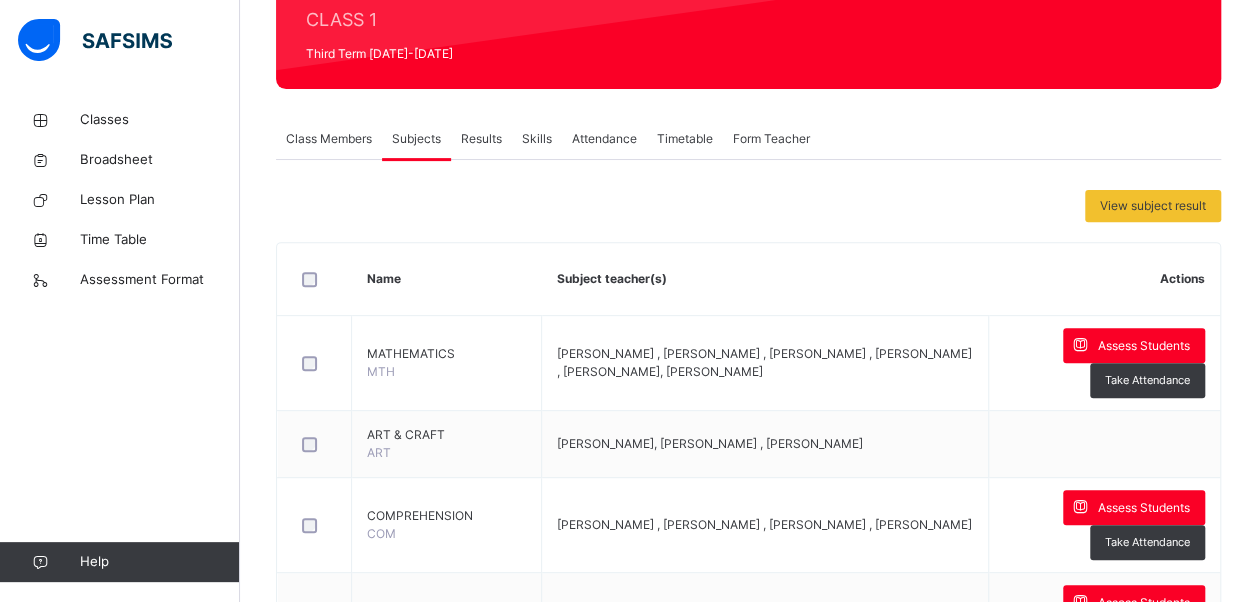 scroll, scrollTop: 418, scrollLeft: 0, axis: vertical 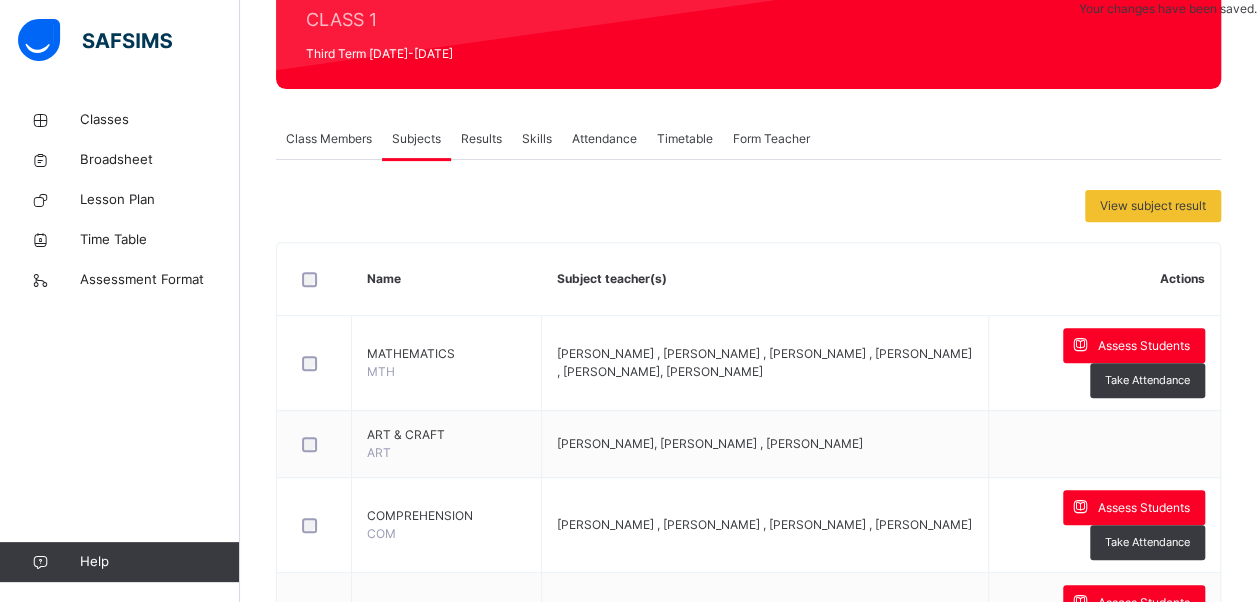 type on "**" 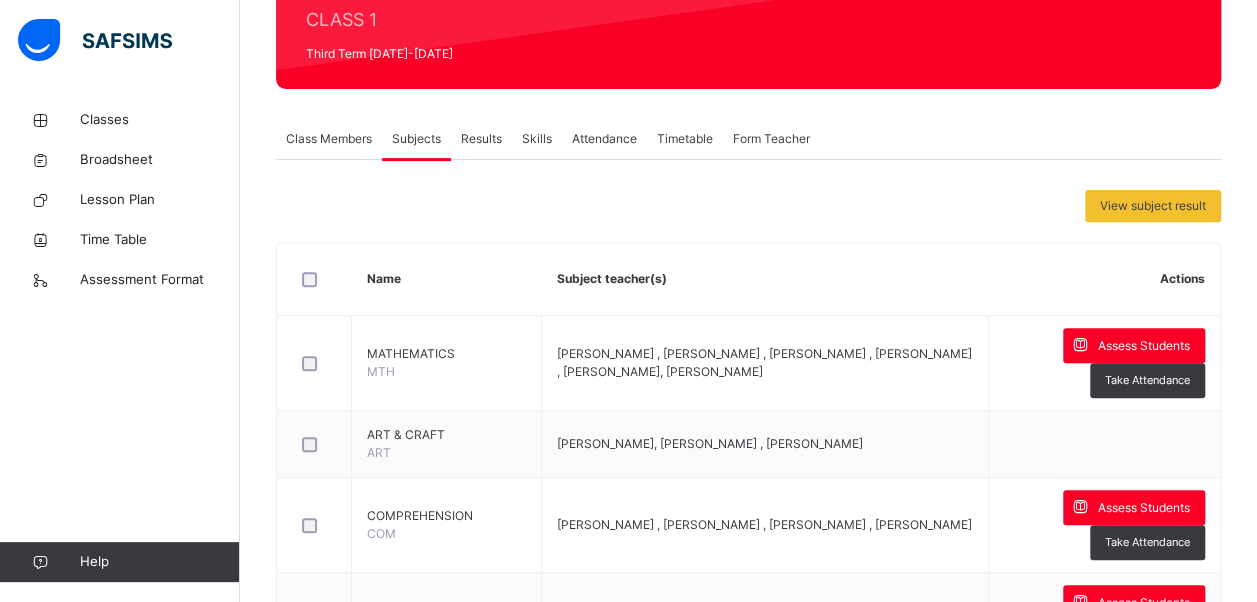 scroll, scrollTop: 164, scrollLeft: 25, axis: both 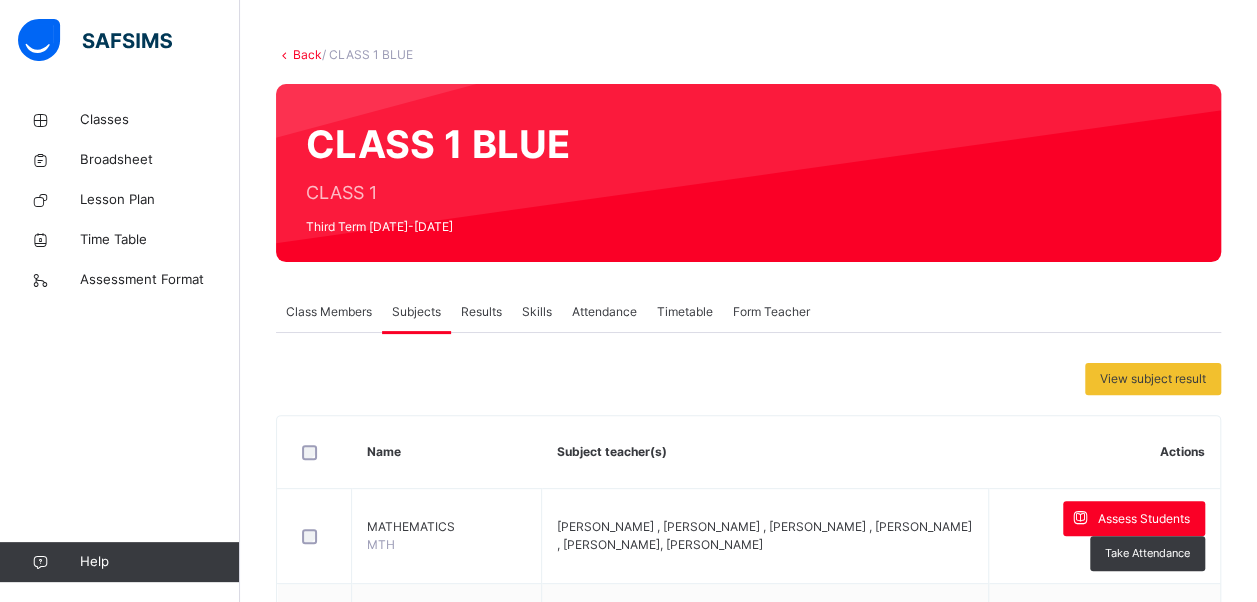 click on "**********" at bounding box center (904, 2693) 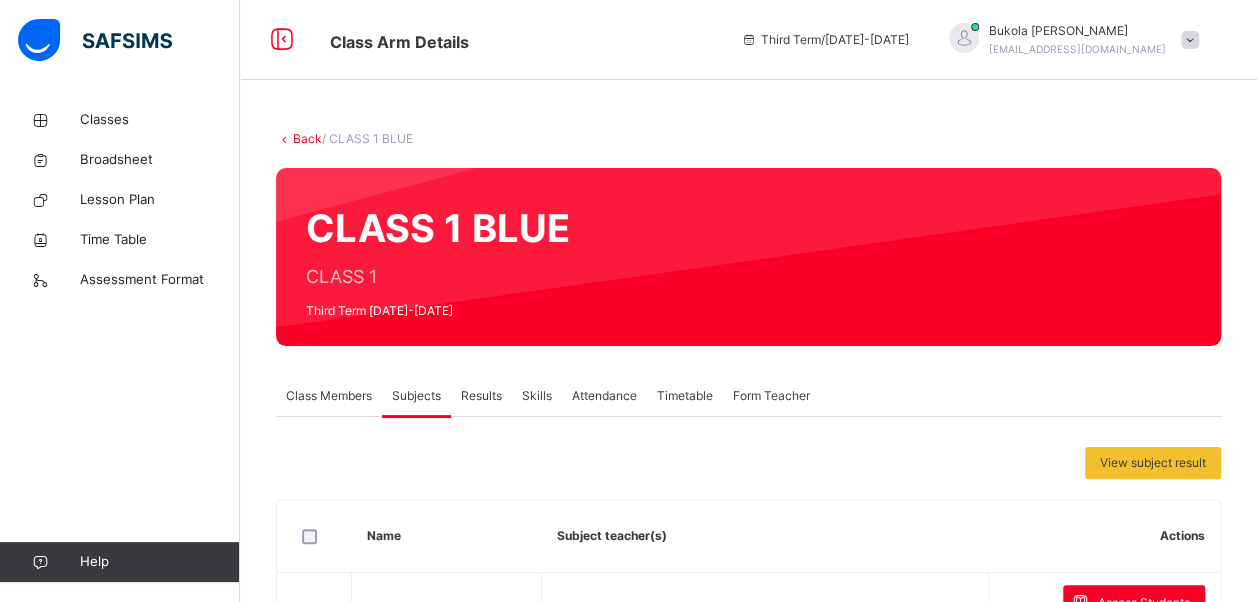 scroll, scrollTop: 0, scrollLeft: 25, axis: horizontal 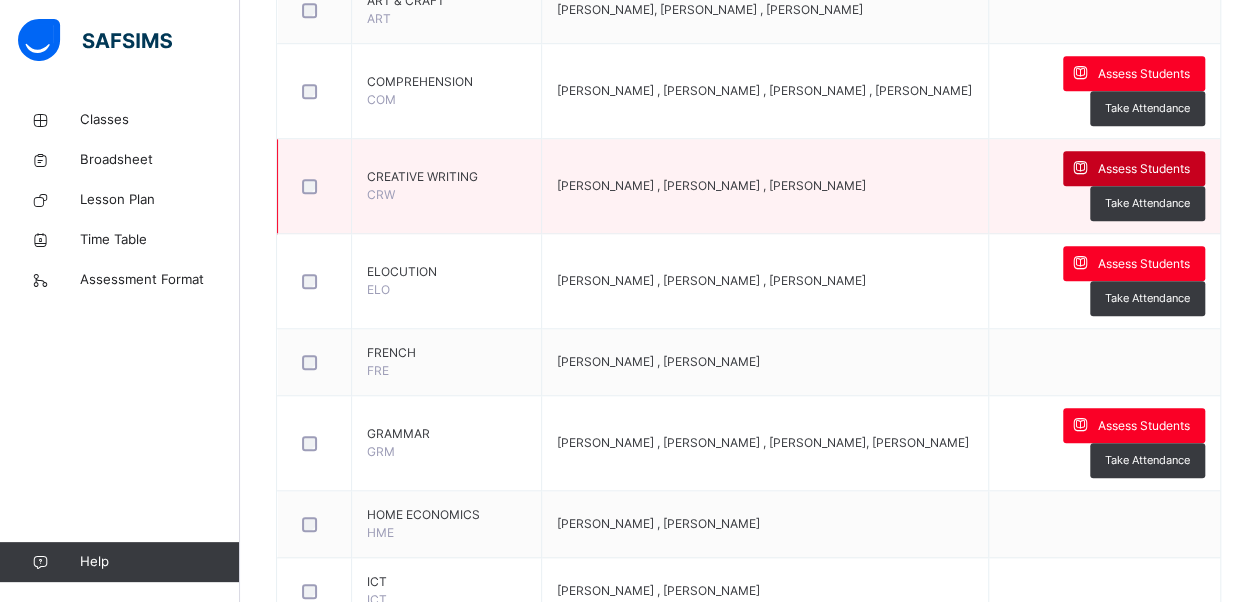 click on "Assess Students" at bounding box center (1144, 169) 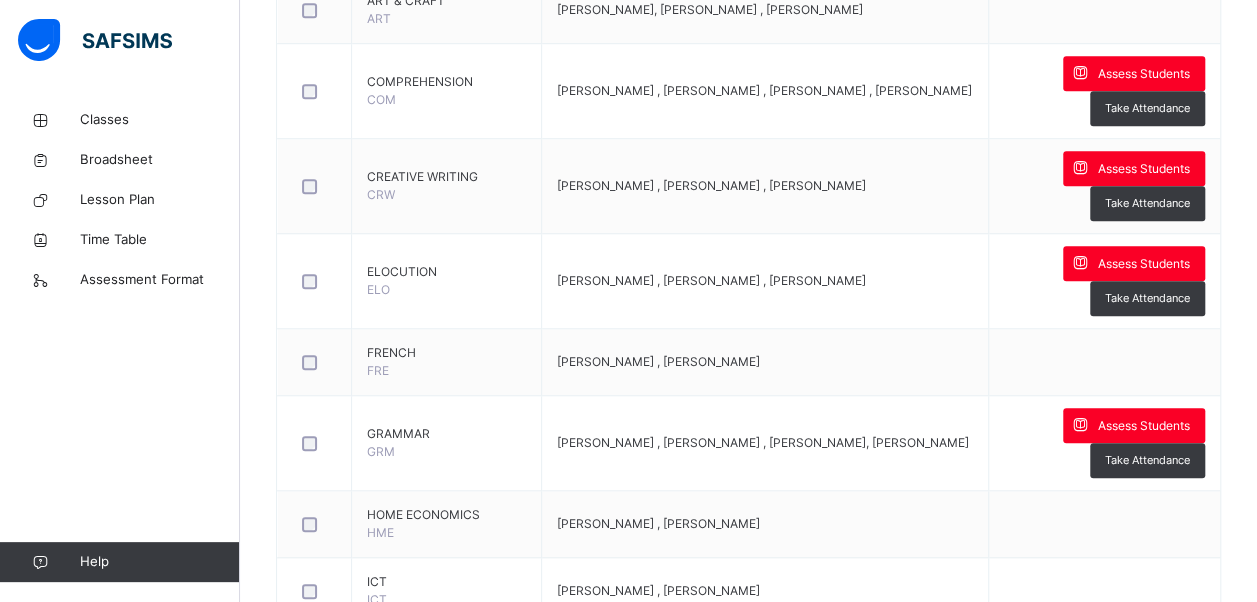 click at bounding box center (676, 2046) 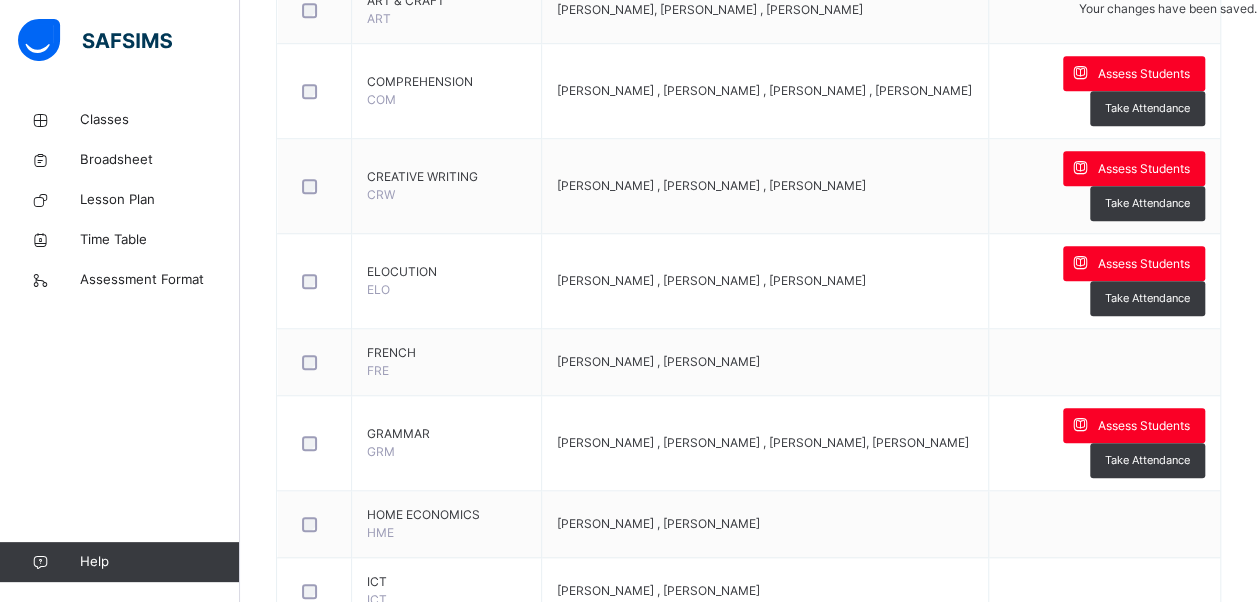 type on "*" 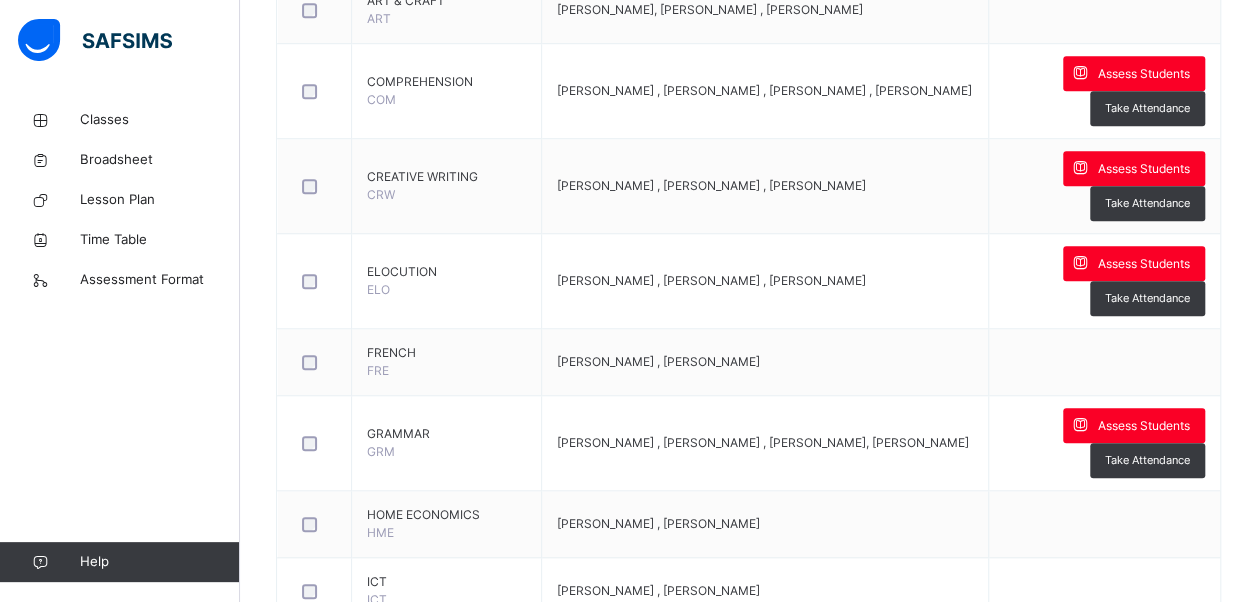 click on "Save Entries" at bounding box center (1442, 1862) 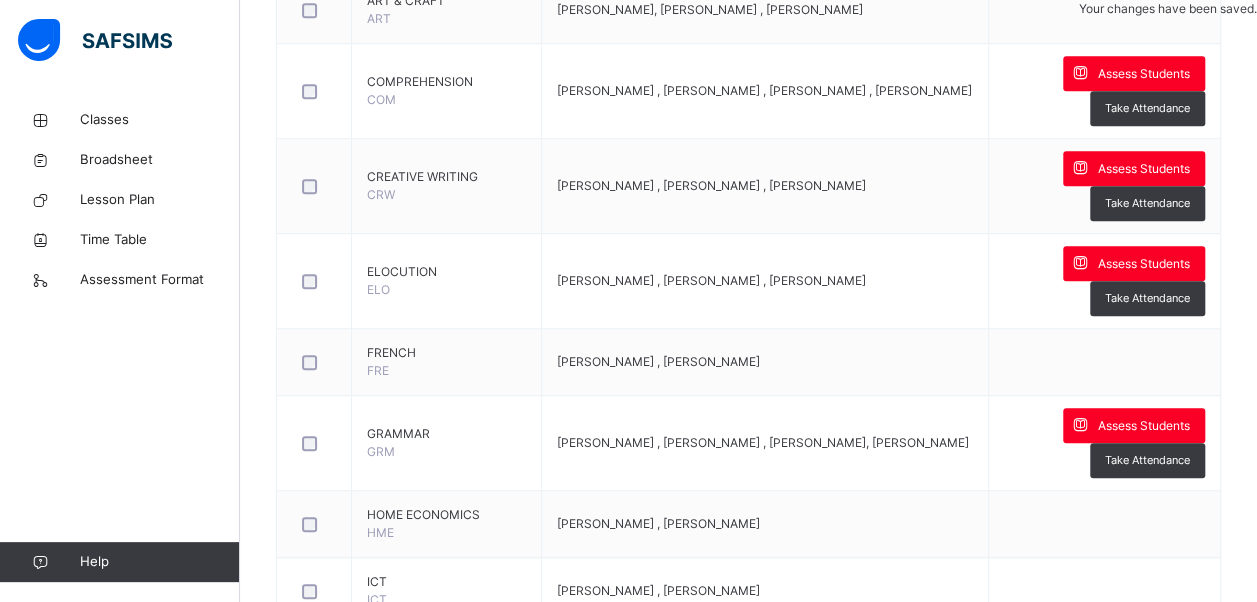 type on "*" 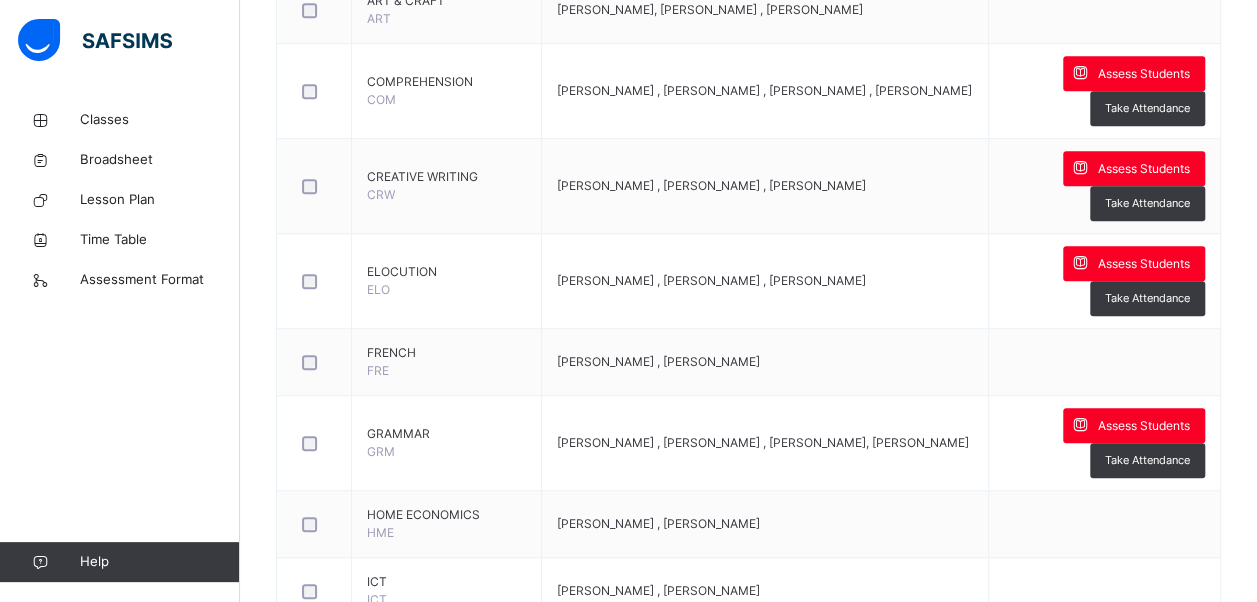 click at bounding box center [676, 2107] 